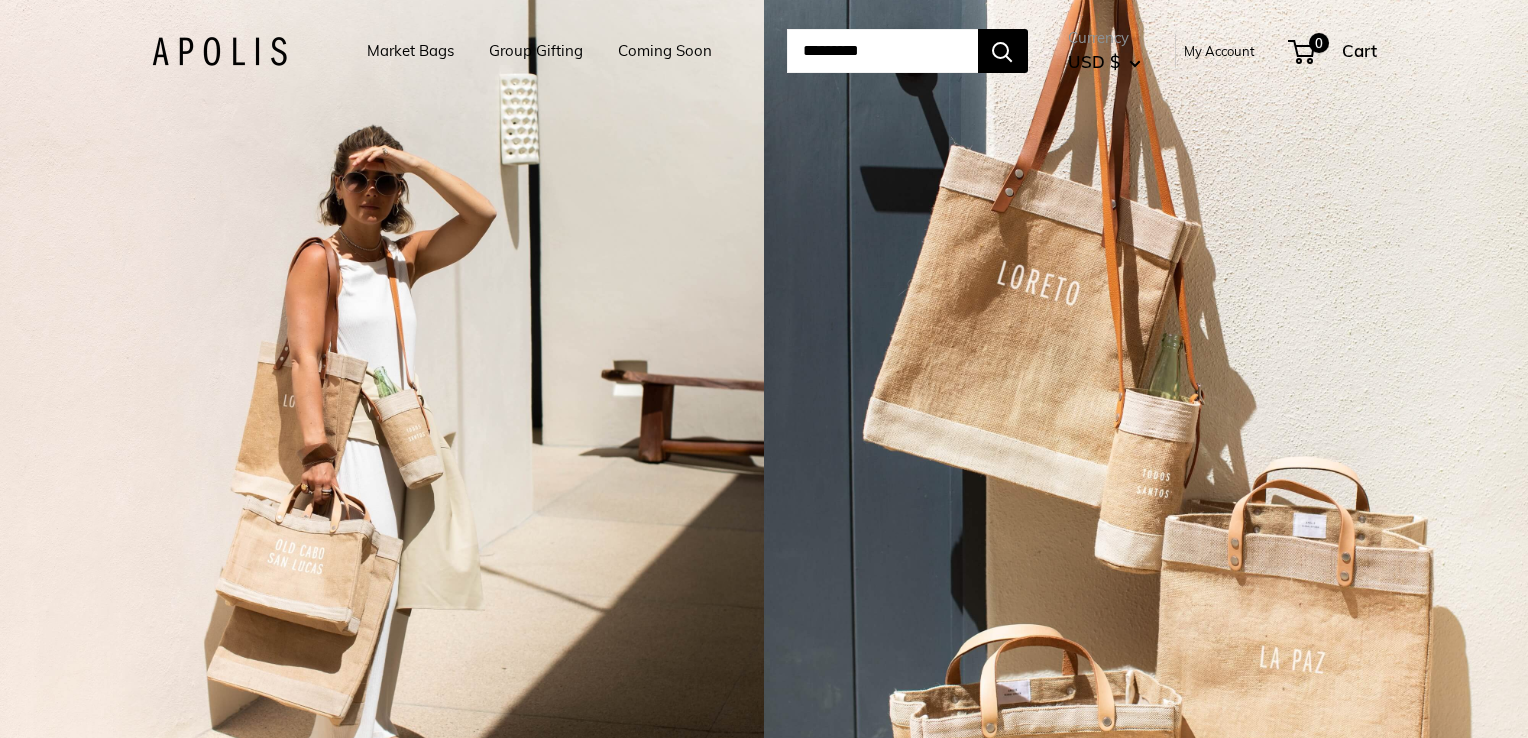 scroll, scrollTop: 0, scrollLeft: 0, axis: both 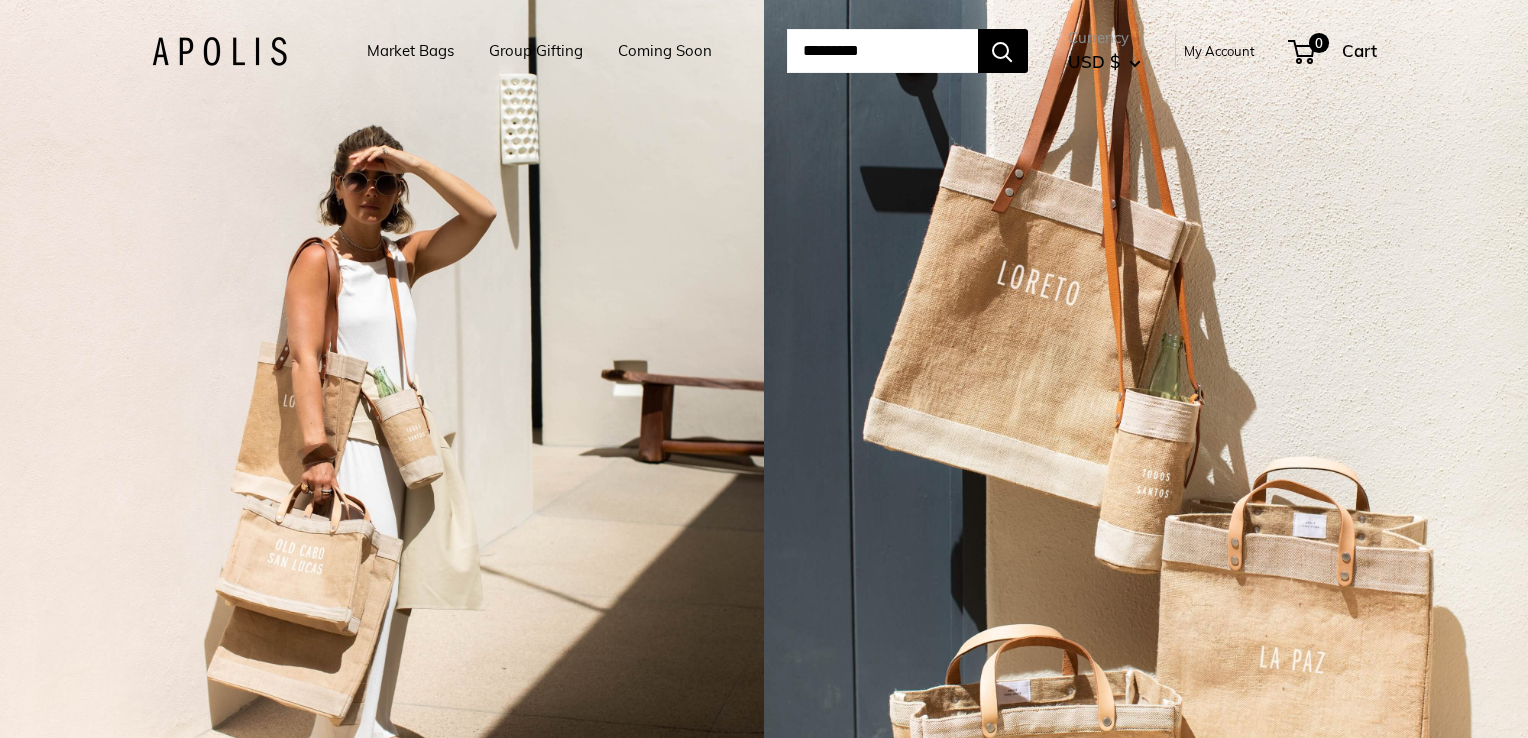 click on "Market Bags" at bounding box center [410, 51] 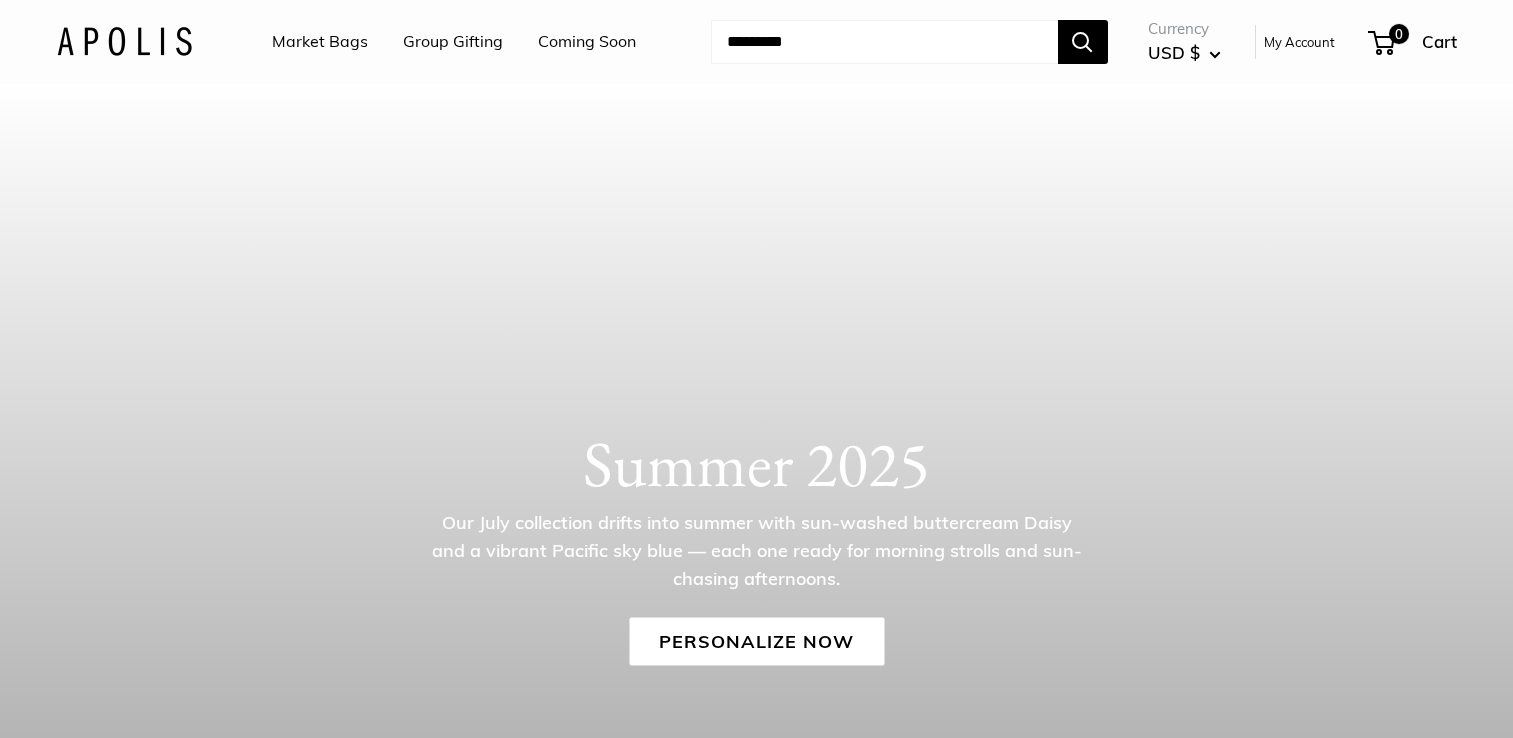scroll, scrollTop: 0, scrollLeft: 0, axis: both 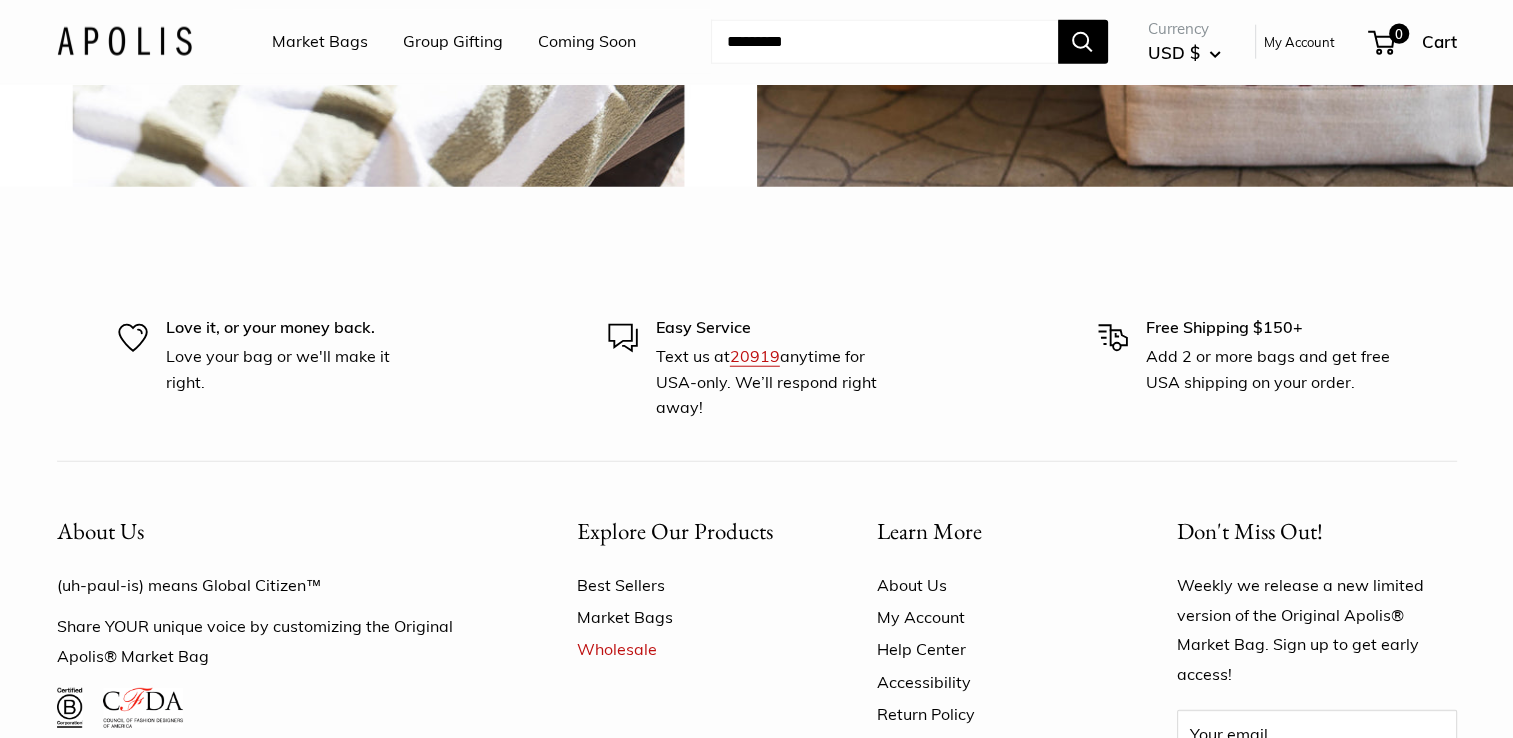click on "Chenille sage" at bounding box center (378, -192) 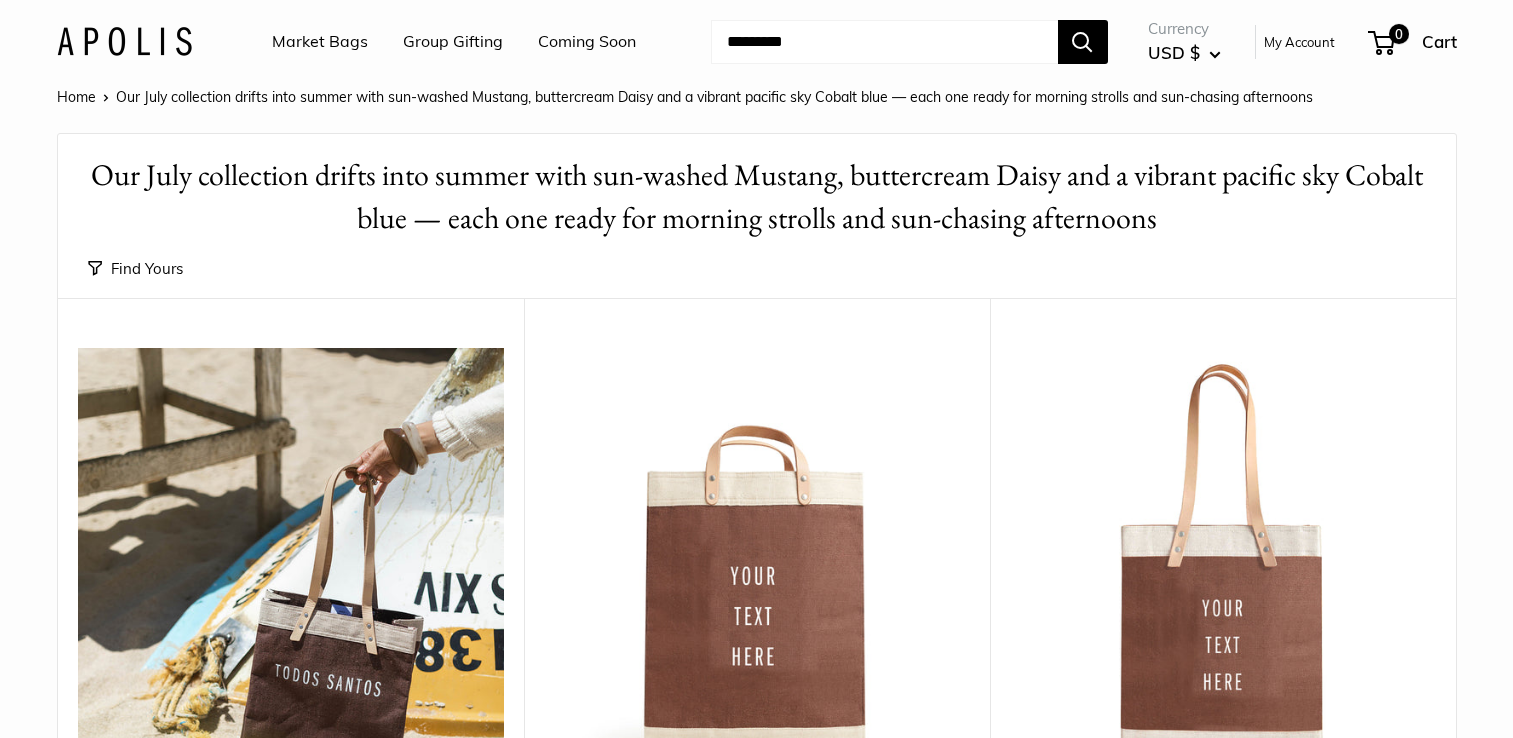 scroll, scrollTop: 0, scrollLeft: 0, axis: both 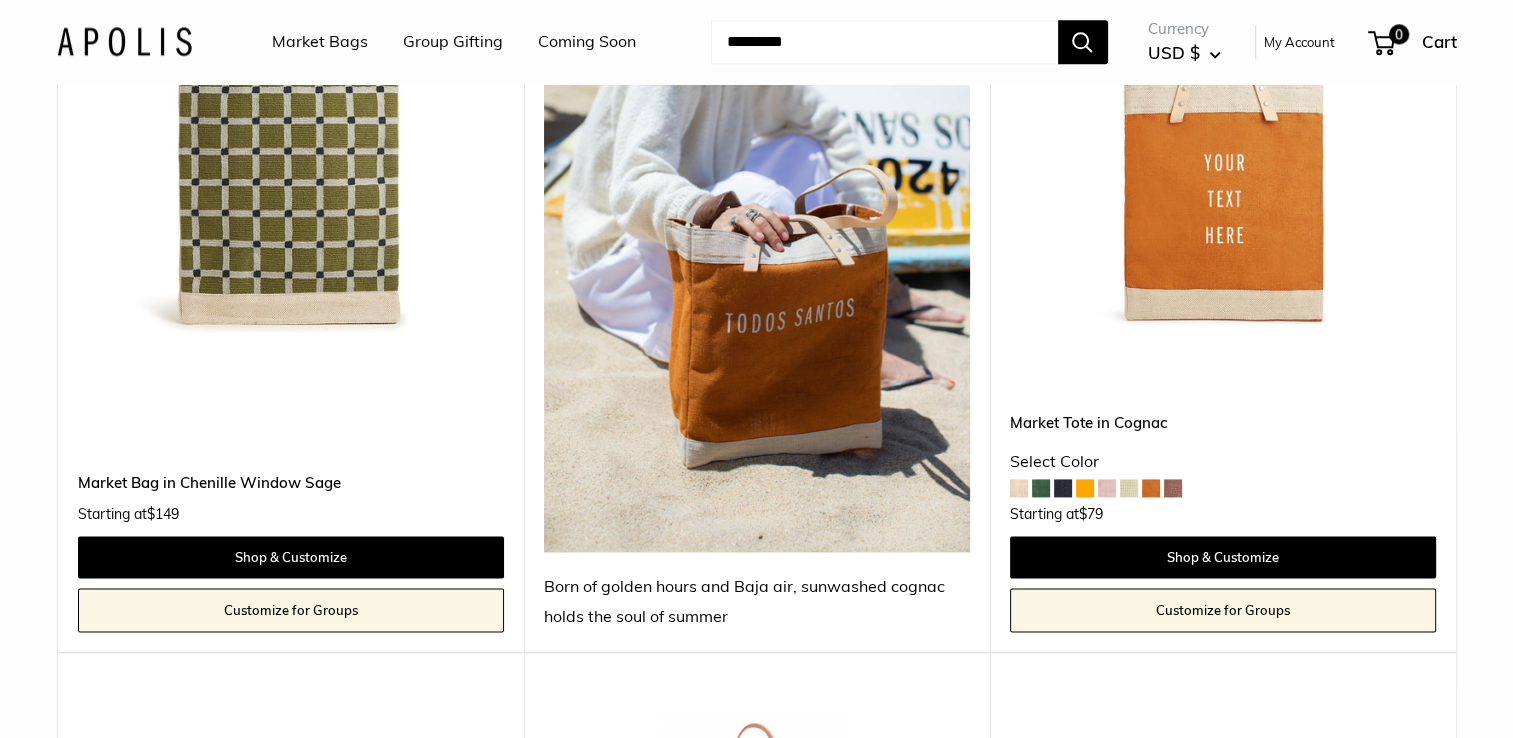 click at bounding box center [291, 119] 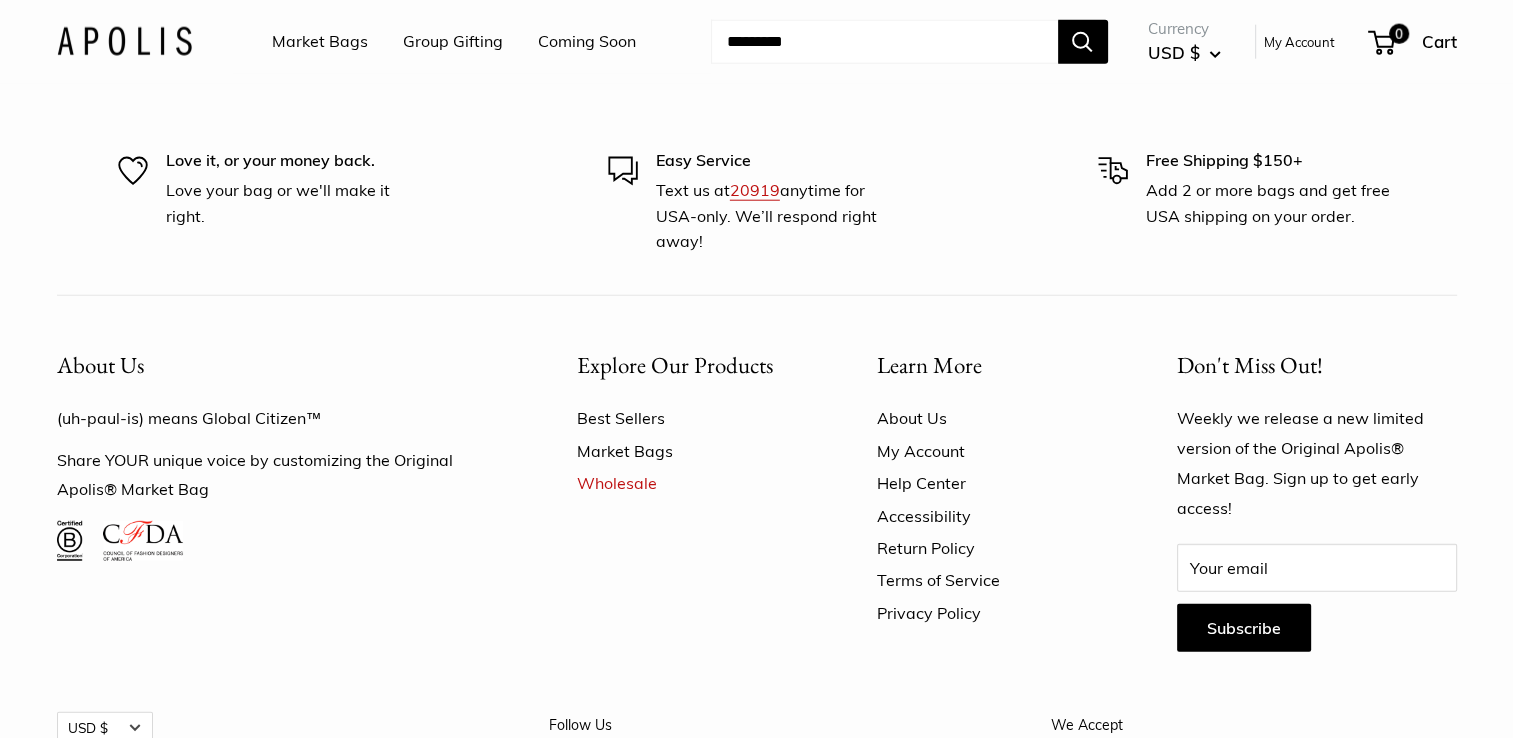 scroll, scrollTop: 12590, scrollLeft: 0, axis: vertical 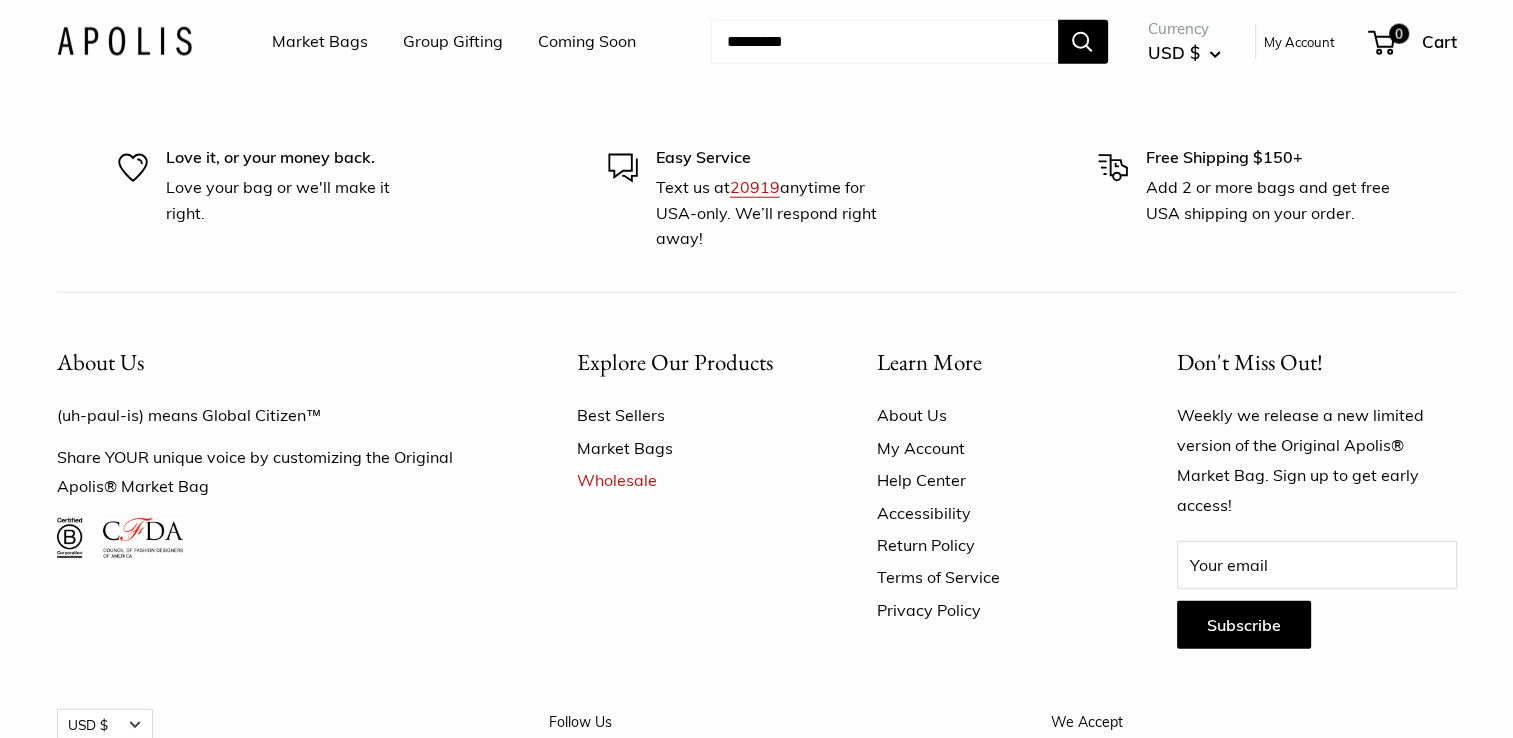 click on "Best Sellers" at bounding box center (692, 415) 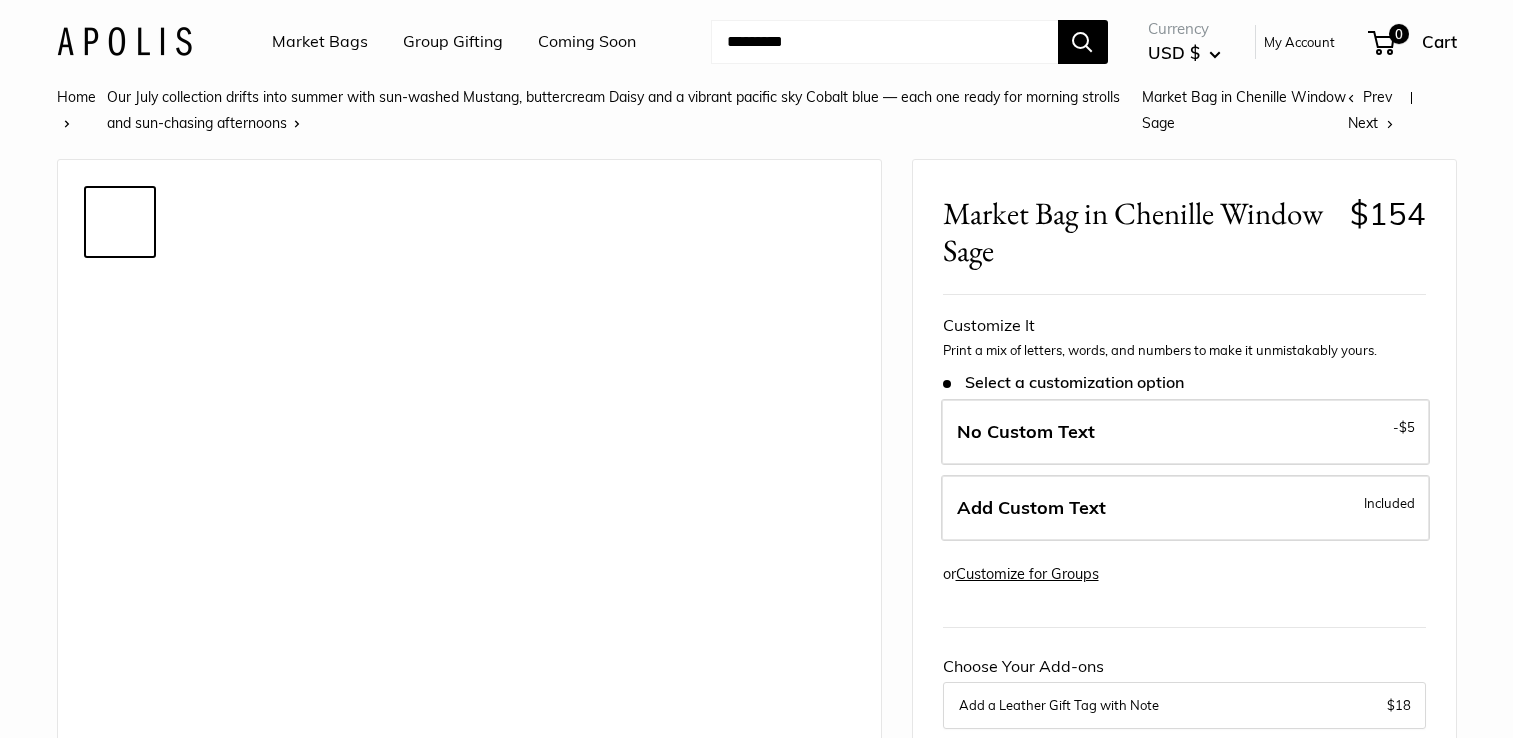 scroll, scrollTop: 0, scrollLeft: 0, axis: both 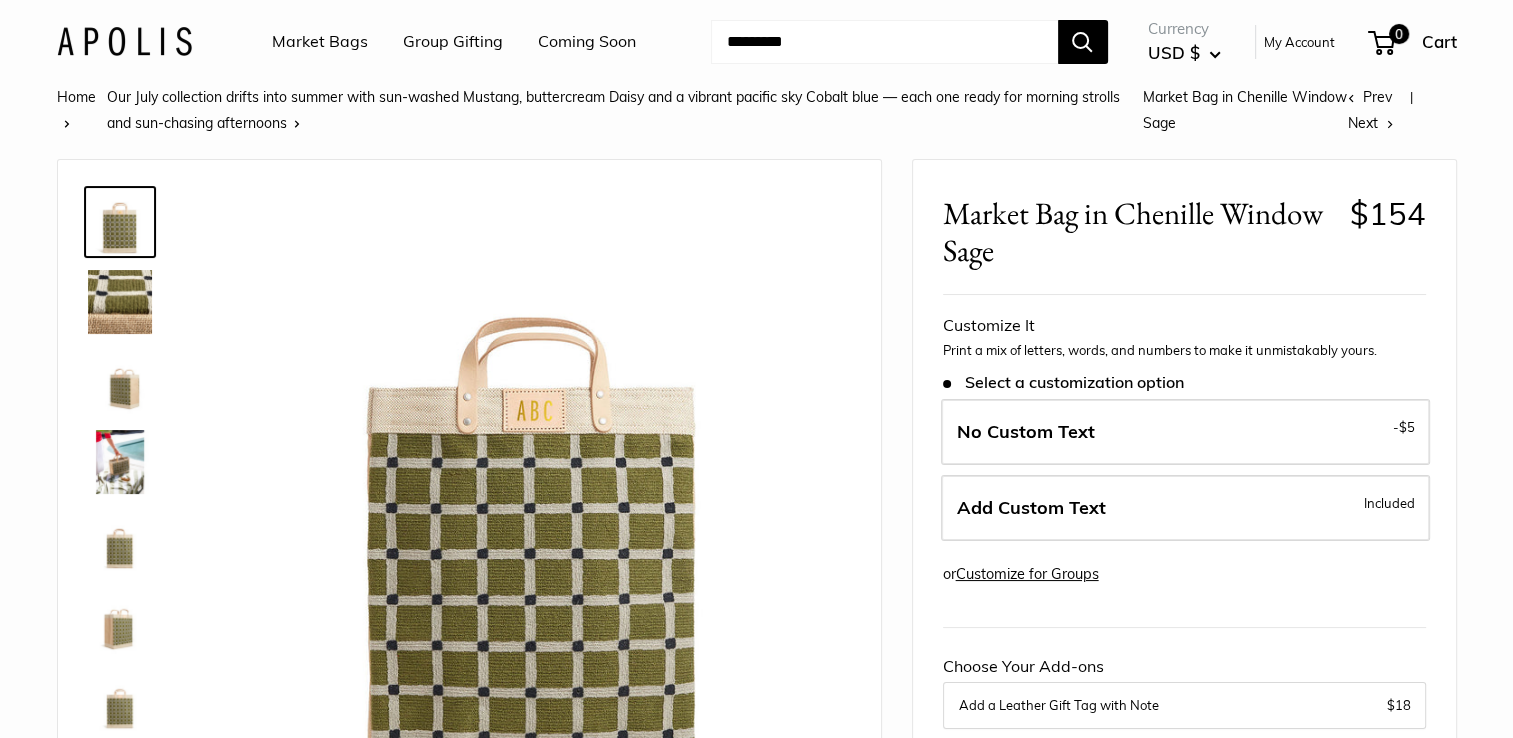 click at bounding box center (120, 462) 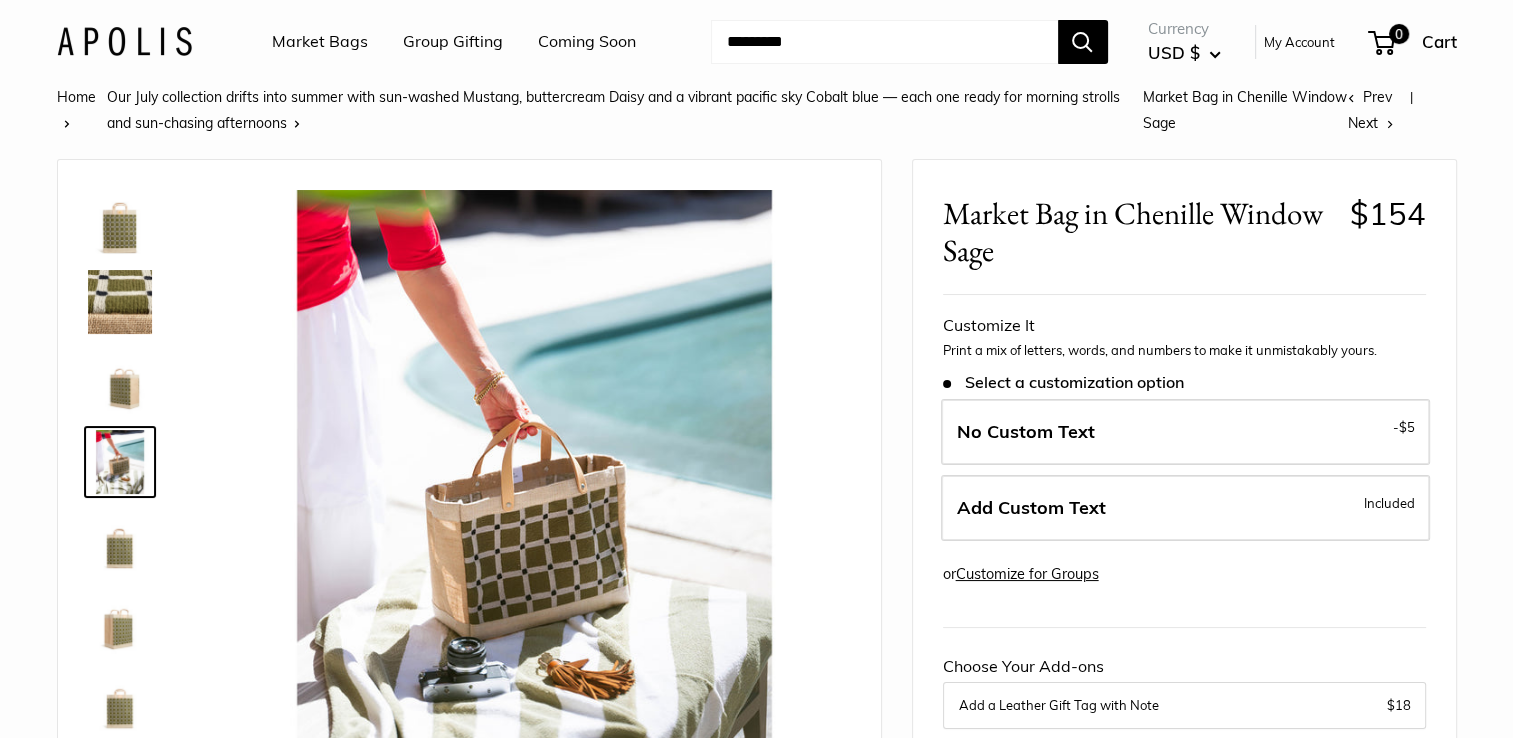 click at bounding box center [120, 622] 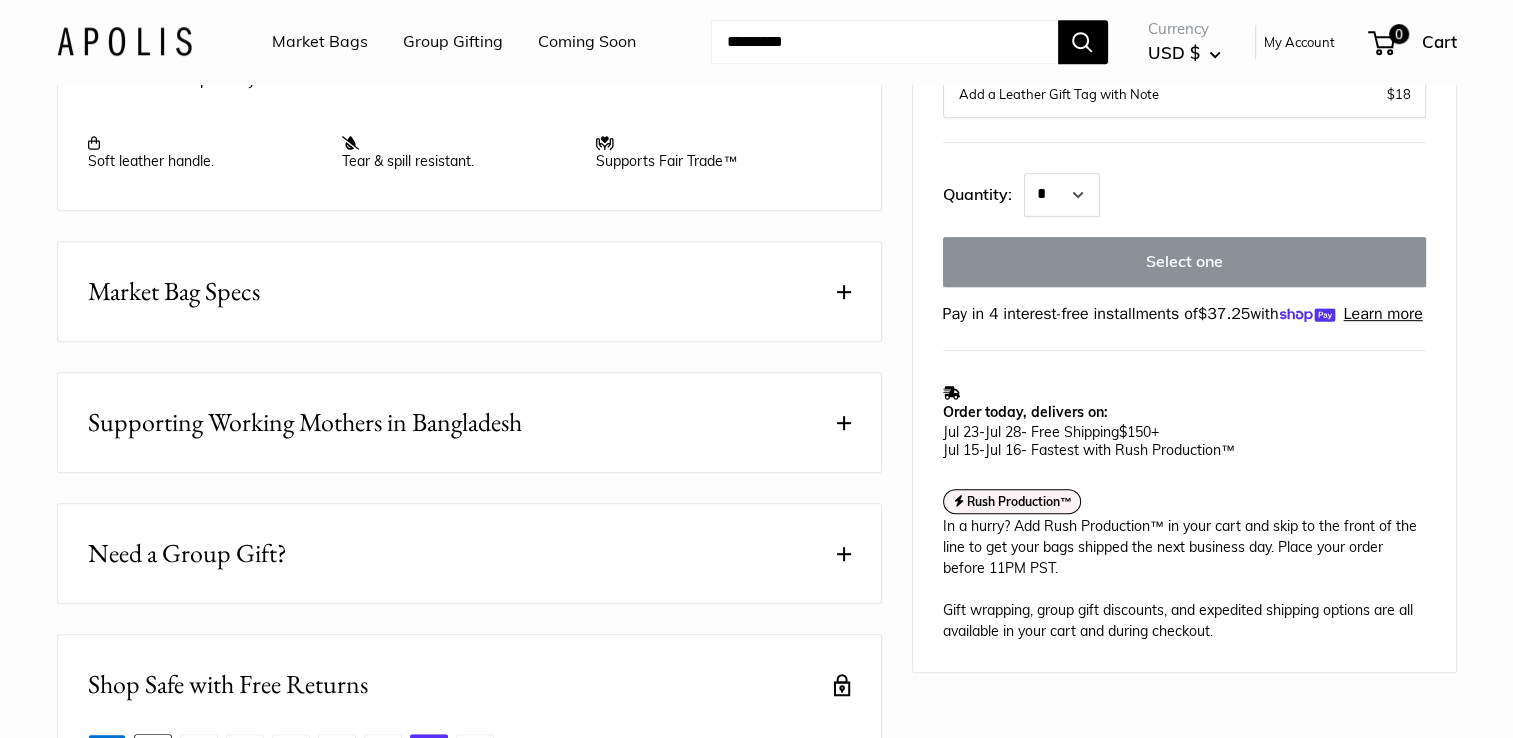 scroll, scrollTop: 975, scrollLeft: 0, axis: vertical 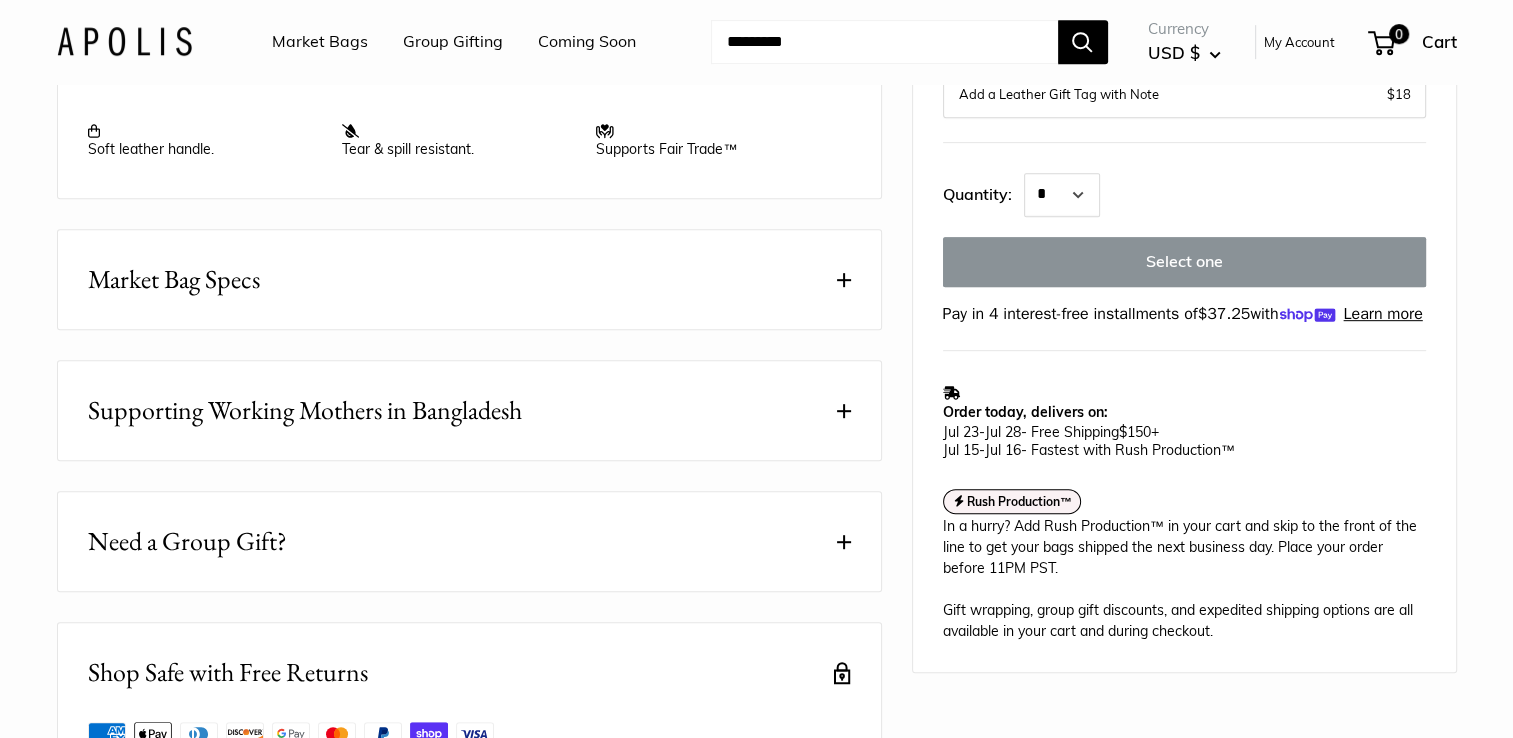 click on "Market Bag Specs" at bounding box center [174, 279] 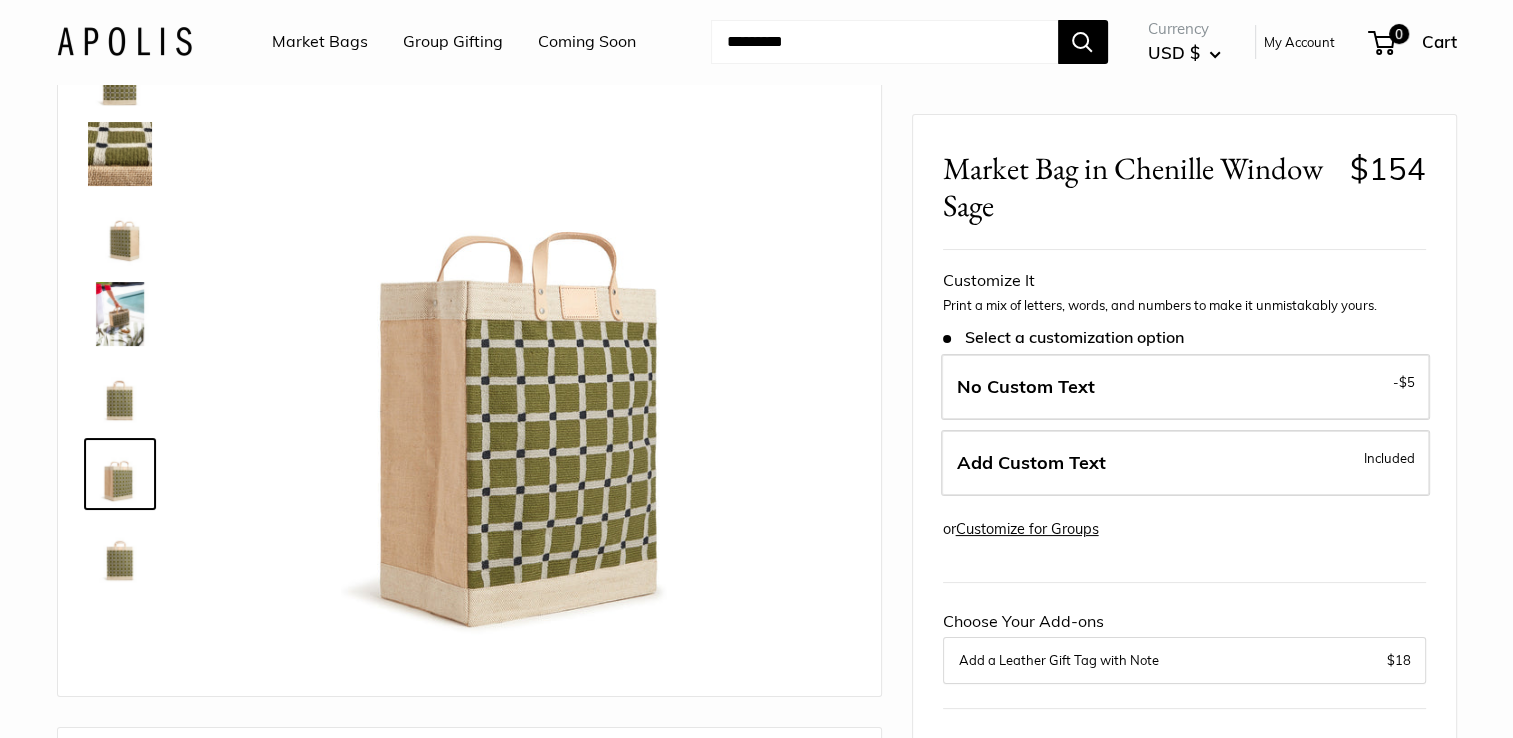 scroll, scrollTop: 136, scrollLeft: 0, axis: vertical 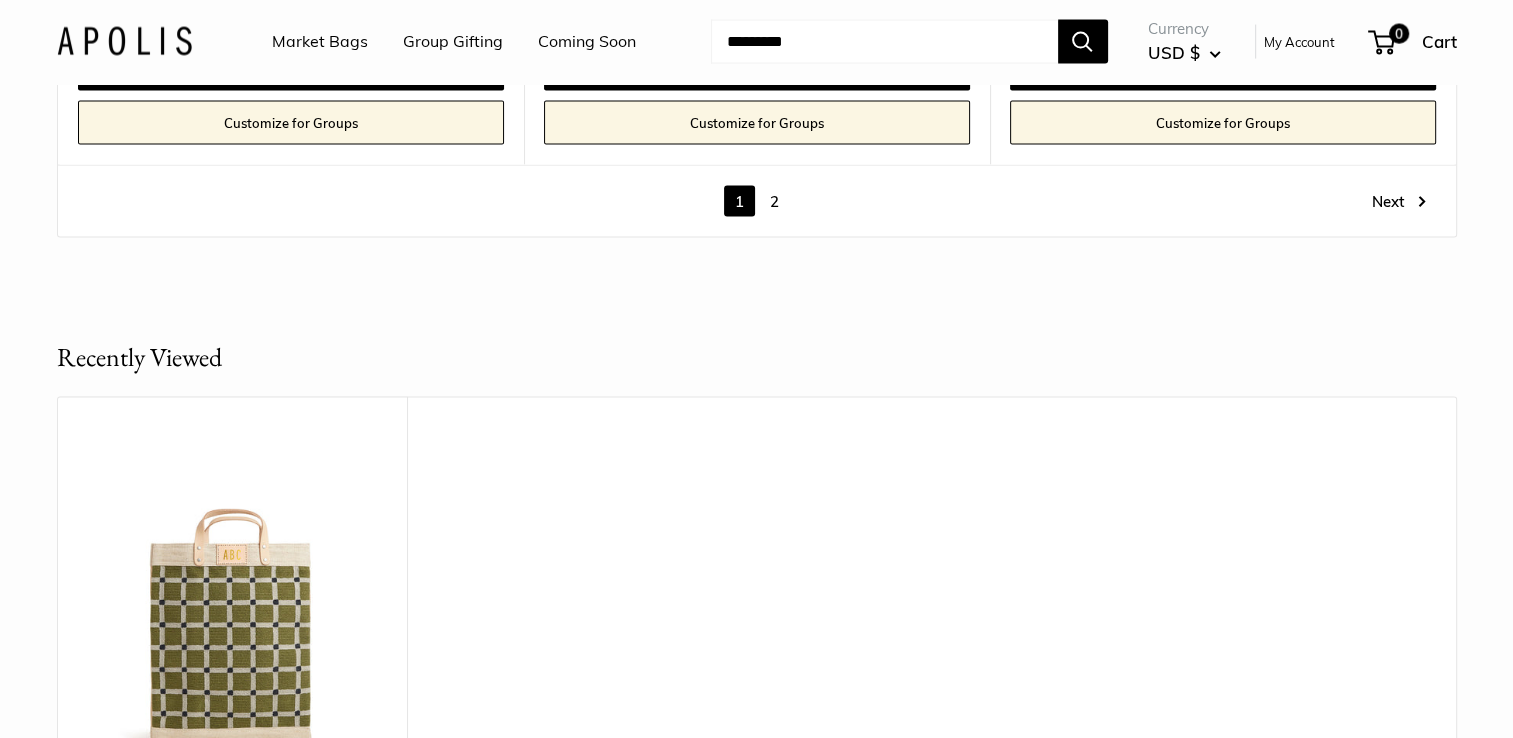 click on "Next" at bounding box center [1399, 201] 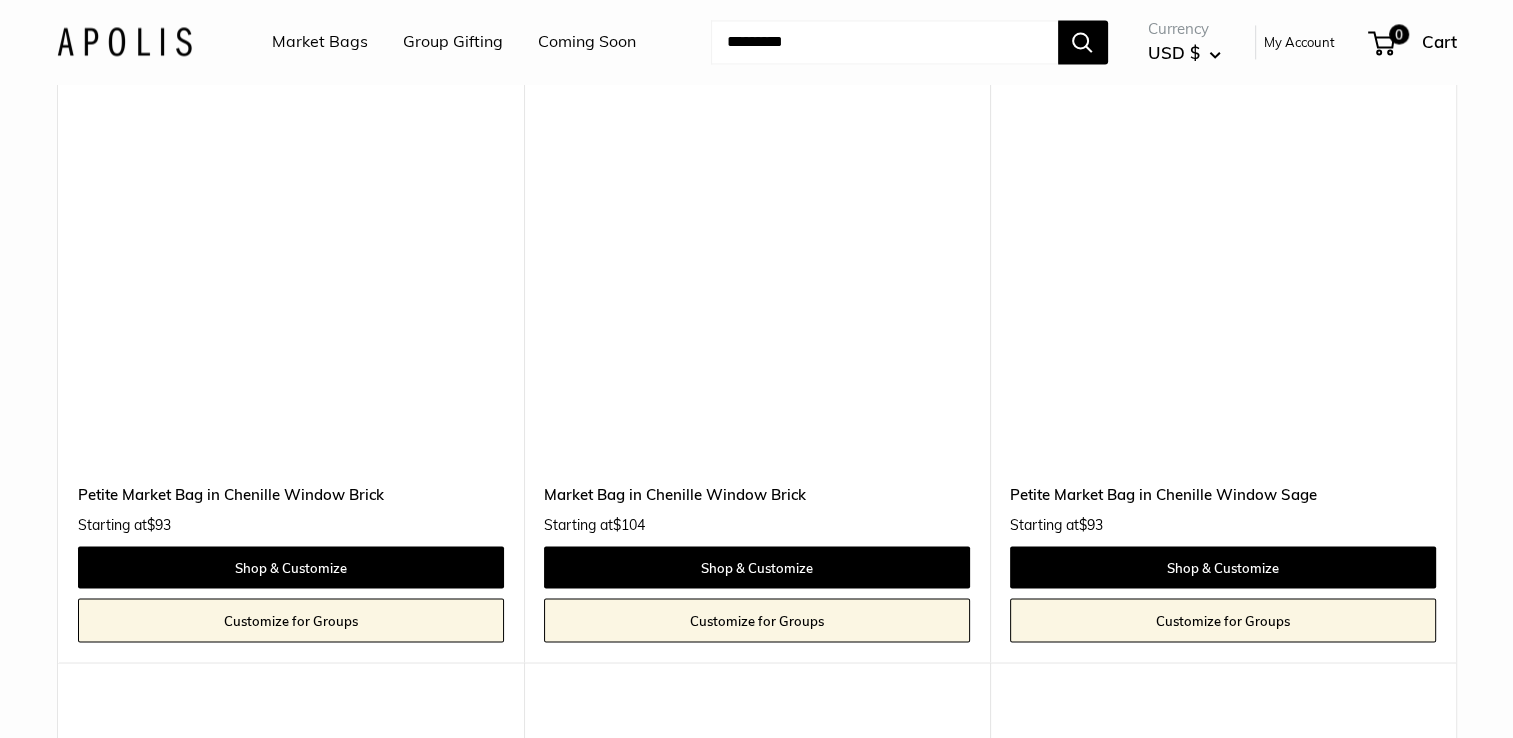 scroll, scrollTop: 3336, scrollLeft: 0, axis: vertical 